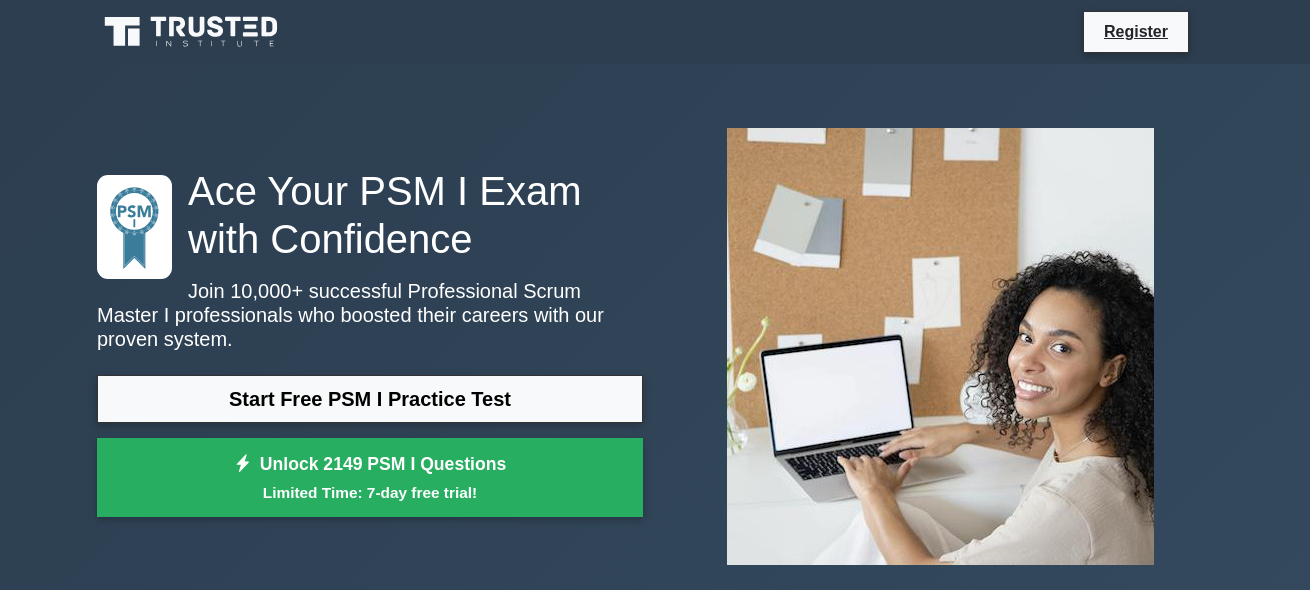 scroll, scrollTop: 0, scrollLeft: 0, axis: both 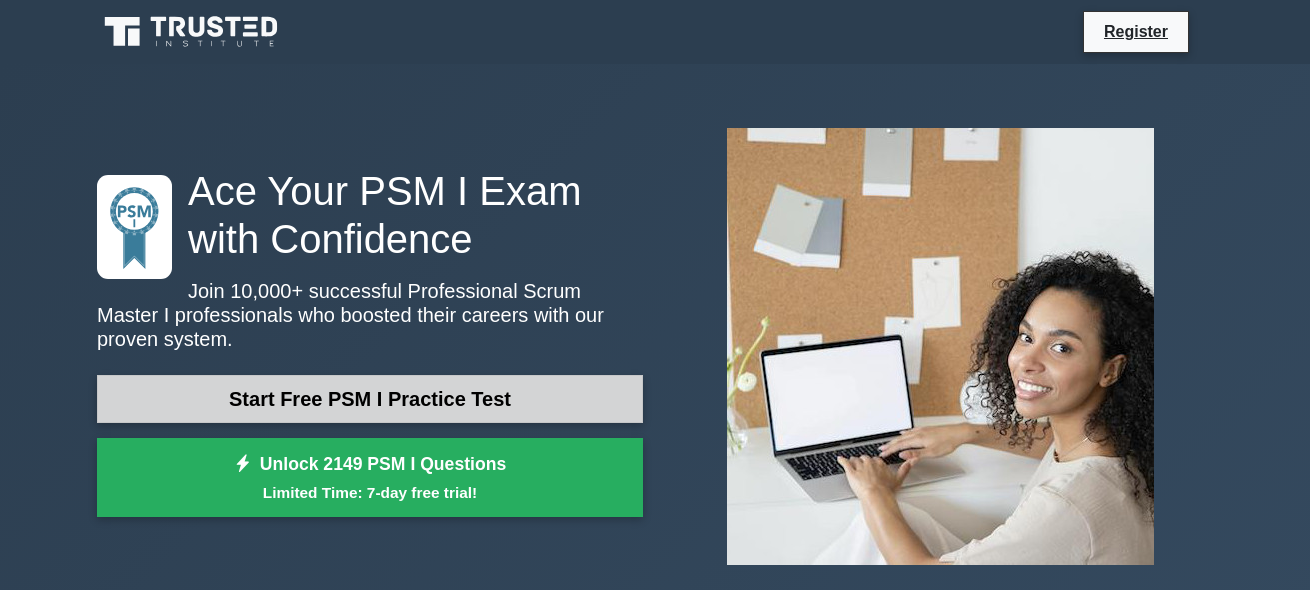 click on "Start Free PSM I Practice Test" at bounding box center (370, 399) 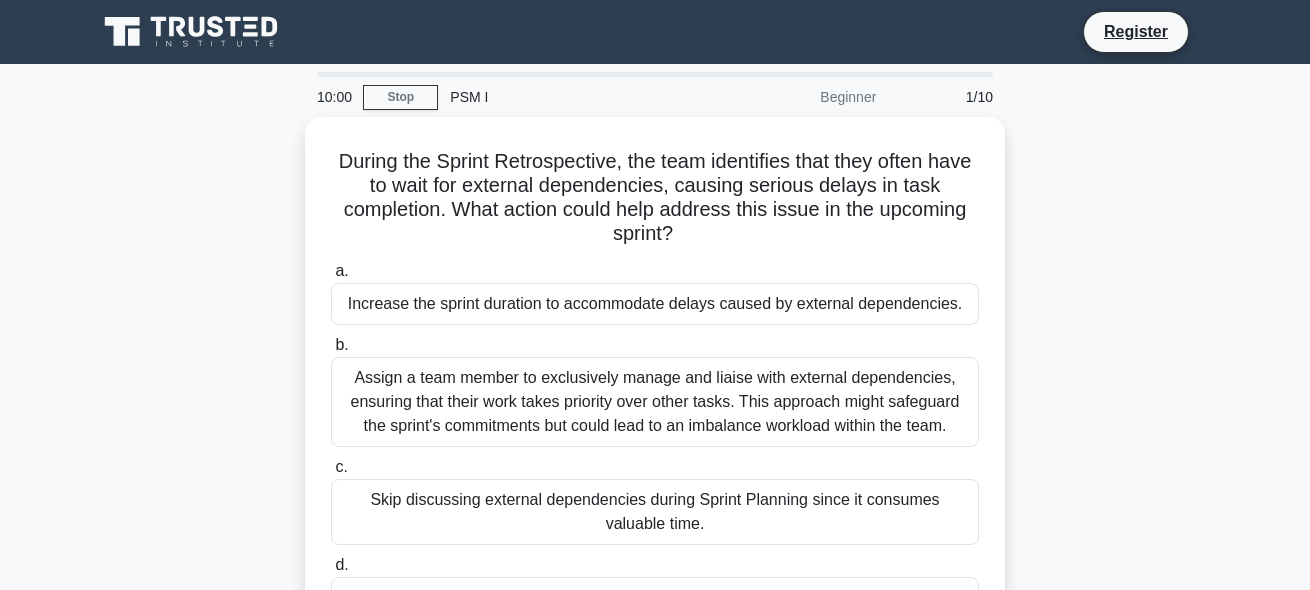scroll, scrollTop: 0, scrollLeft: 0, axis: both 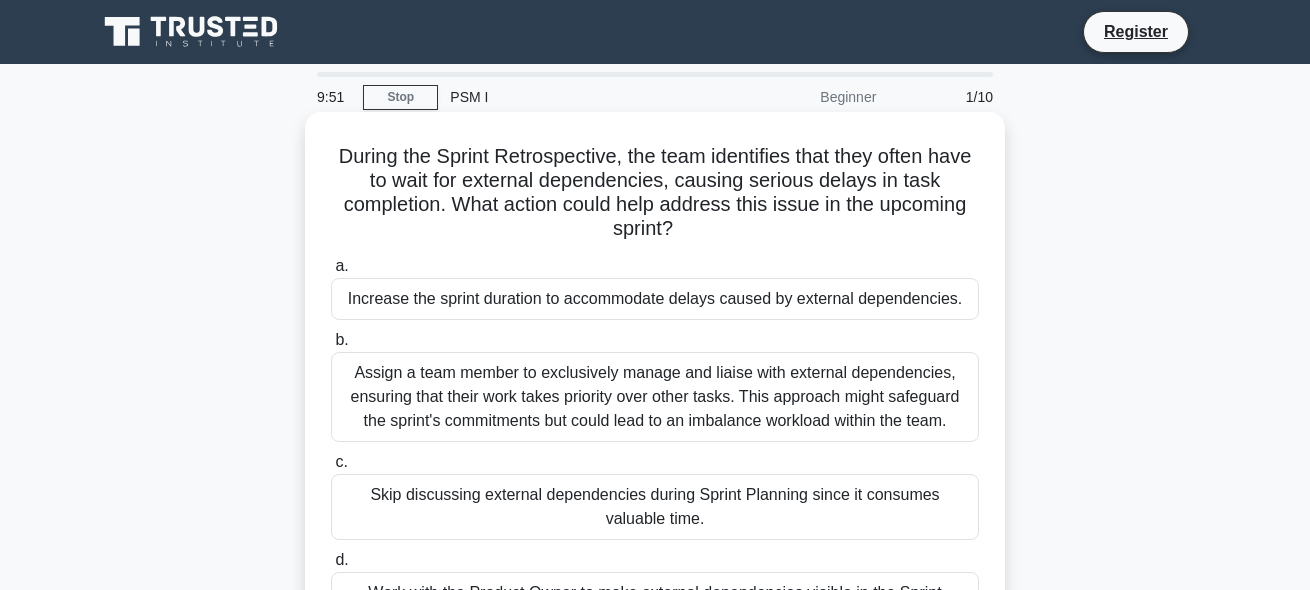 click on "During the Sprint Retrospective, the team identifies that they often have to wait for external dependencies, causing serious delays in task completion. What action could help address this issue in the upcoming sprint?
.spinner_0XTQ{transform-origin:center;animation:spinner_y6GP .75s linear infinite}@keyframes spinner_y6GP{100%{transform:rotate(360deg)}}" at bounding box center [655, 193] 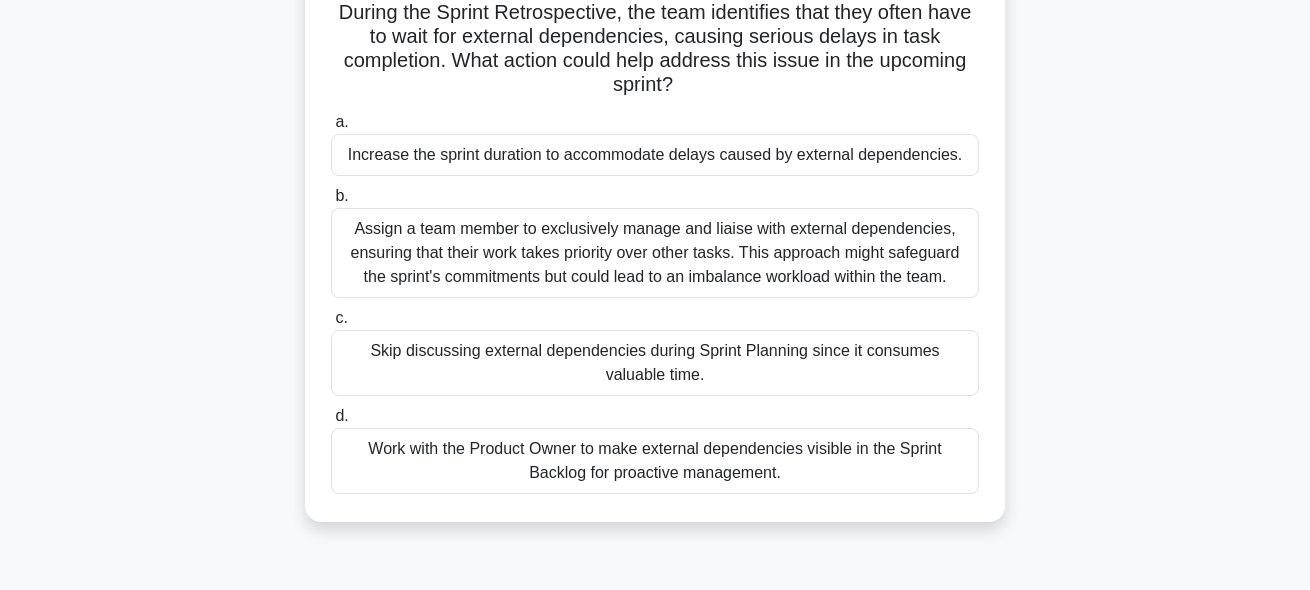 scroll, scrollTop: 0, scrollLeft: 0, axis: both 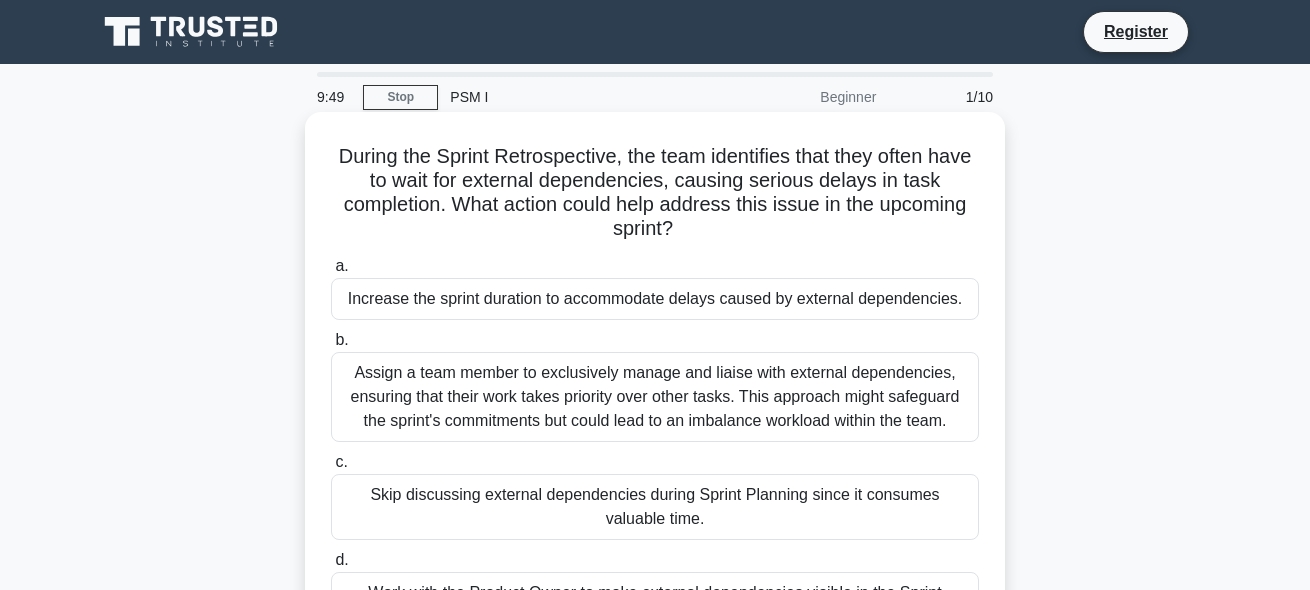 click on "a.
Increase the sprint duration to accommodate delays caused by external dependencies." at bounding box center (655, 287) 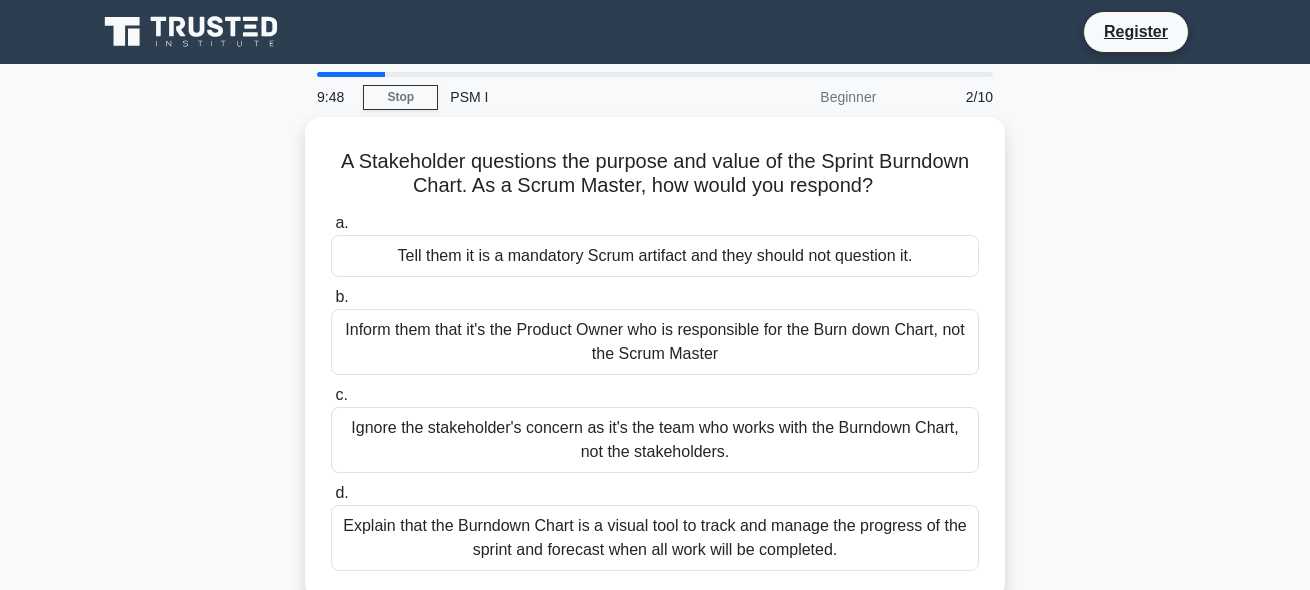 click on "b.
Inform them that it's the Product Owner who is responsible for the Burn down Chart, not the Scrum Master" at bounding box center (655, 330) 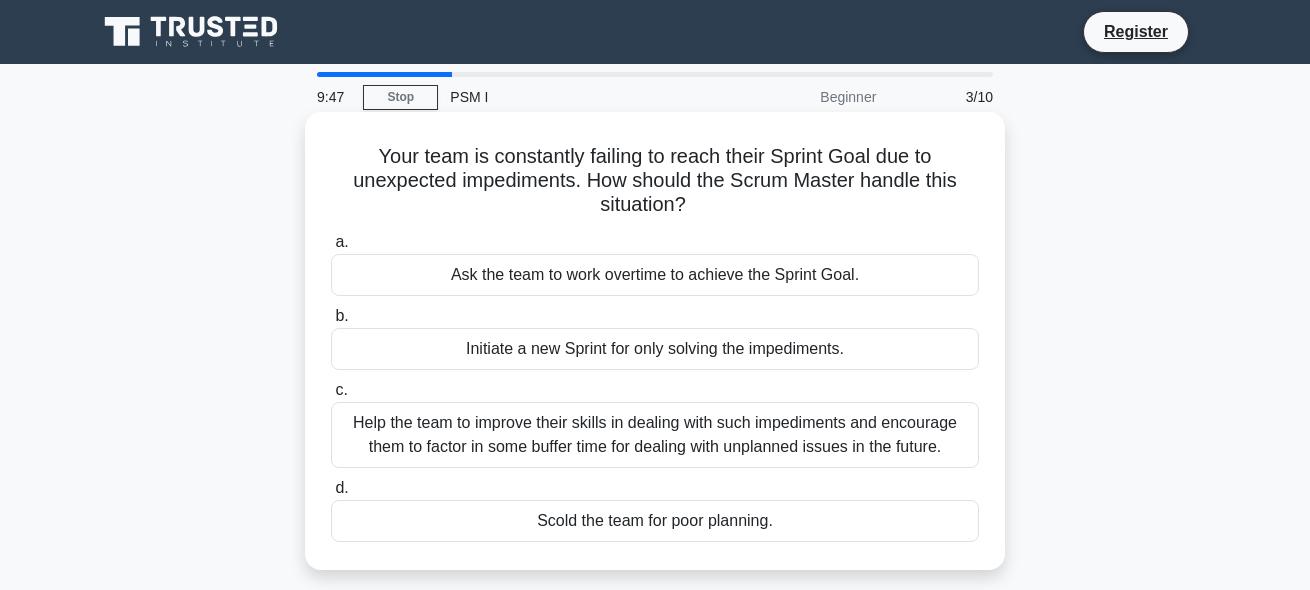 click on "a.
Ask the team to work overtime to achieve the Sprint Goal." at bounding box center (655, 263) 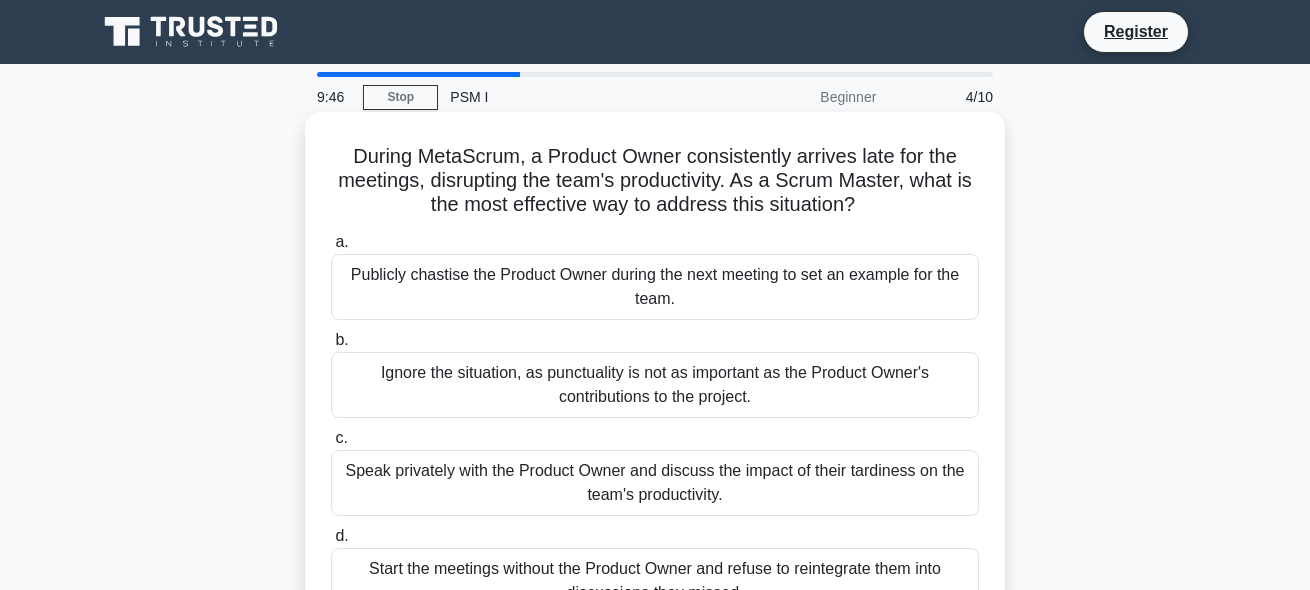 click on "Publicly chastise the Product Owner during the next meeting to set an example for the team." at bounding box center [655, 287] 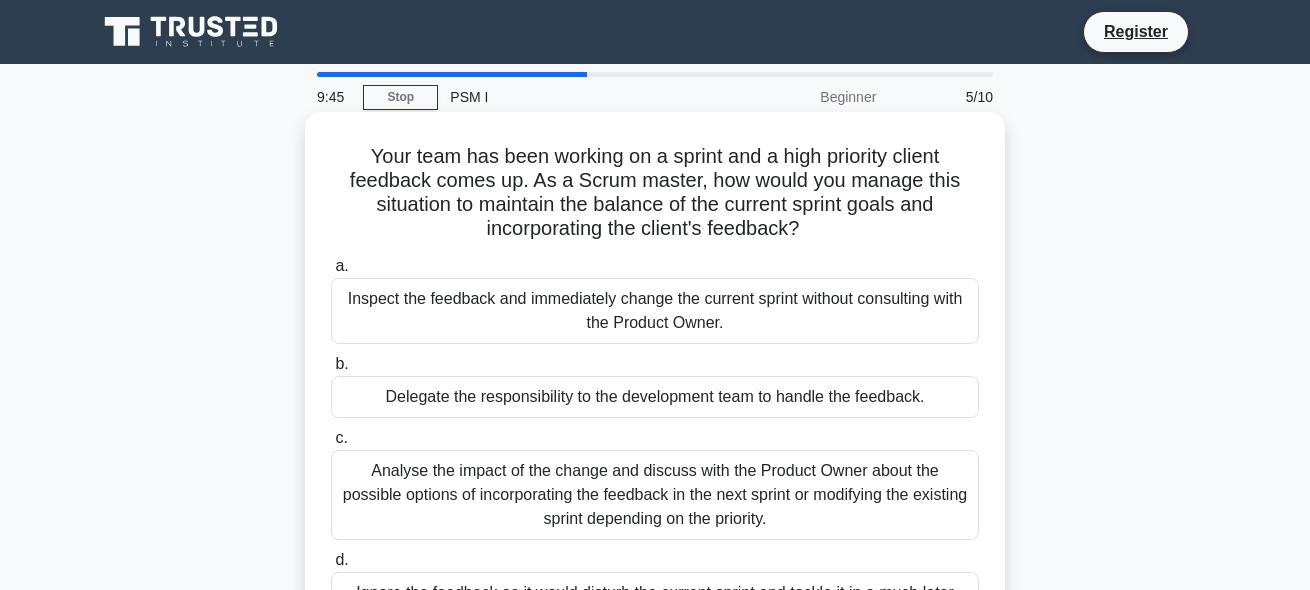 click on "Inspect the feedback and immediately change the current sprint without consulting with the Product Owner." at bounding box center (655, 311) 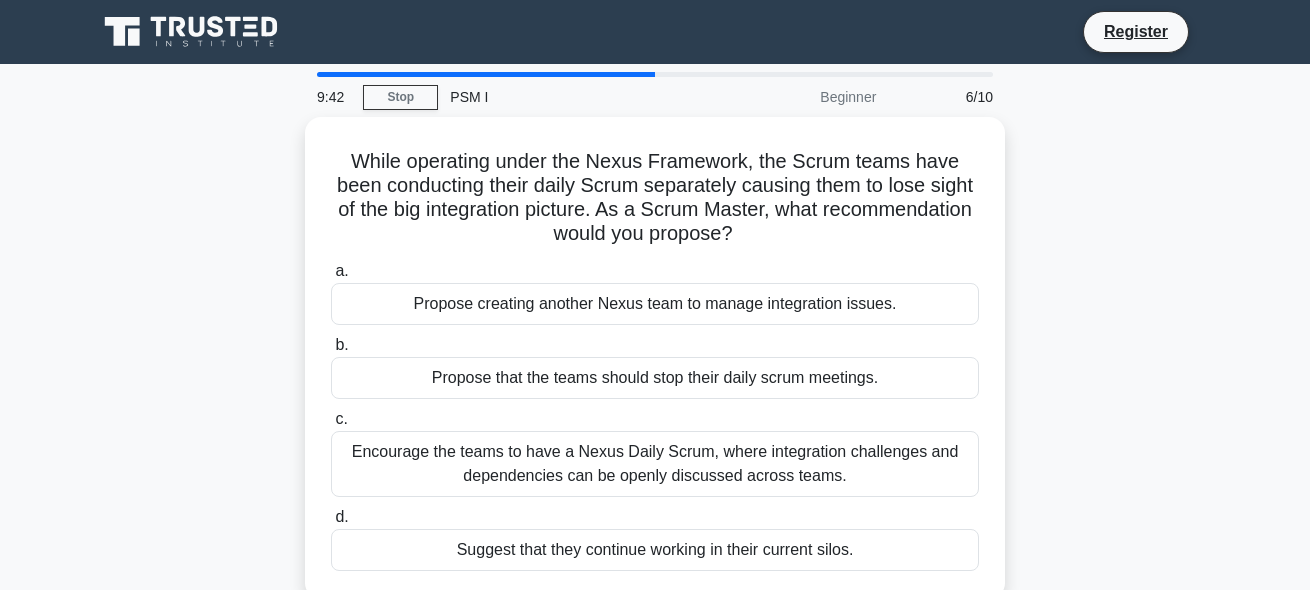 scroll, scrollTop: 0, scrollLeft: 0, axis: both 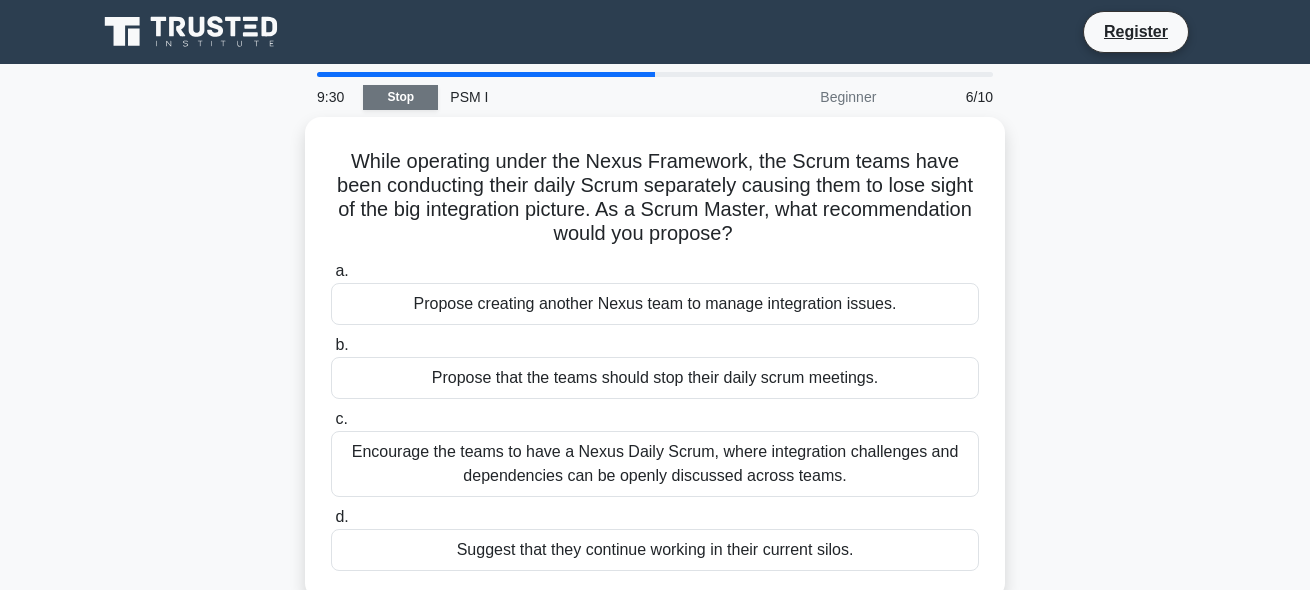 click on "Stop" at bounding box center [400, 97] 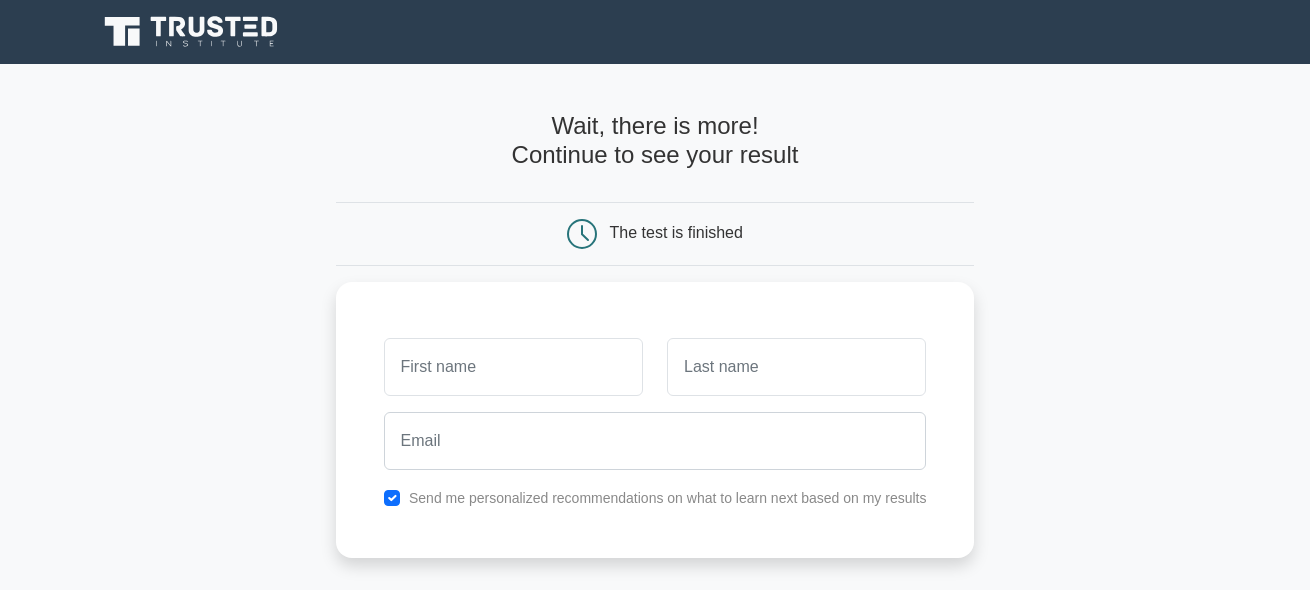scroll, scrollTop: 0, scrollLeft: 0, axis: both 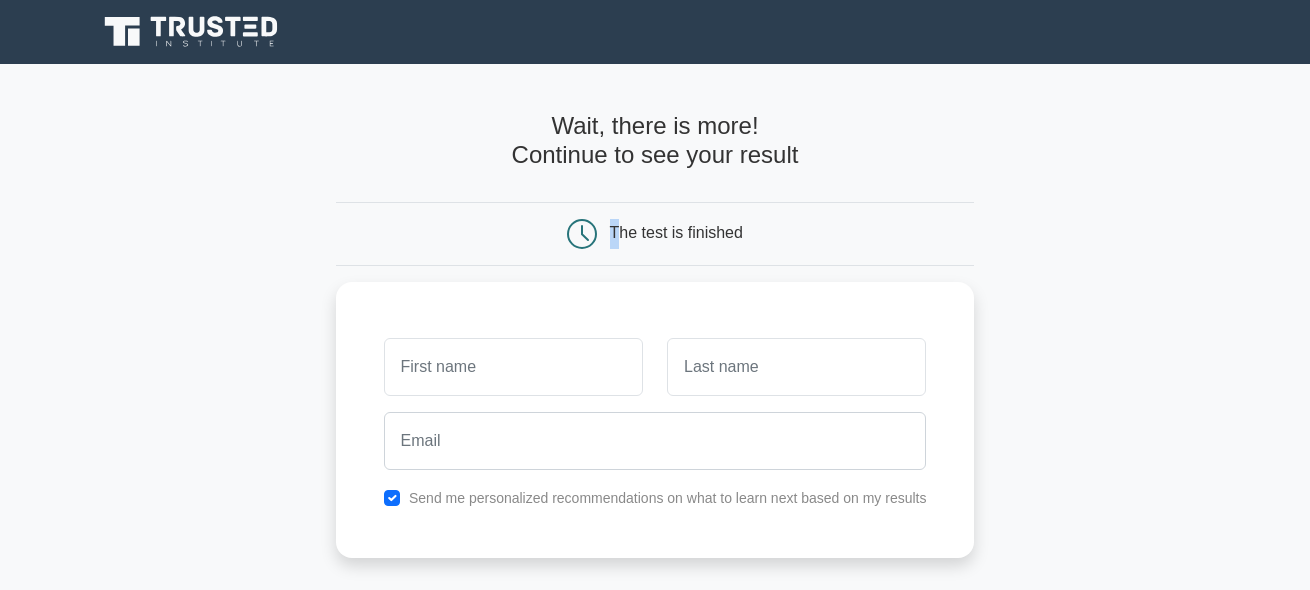 click on "The test is finished" at bounding box center (655, 234) 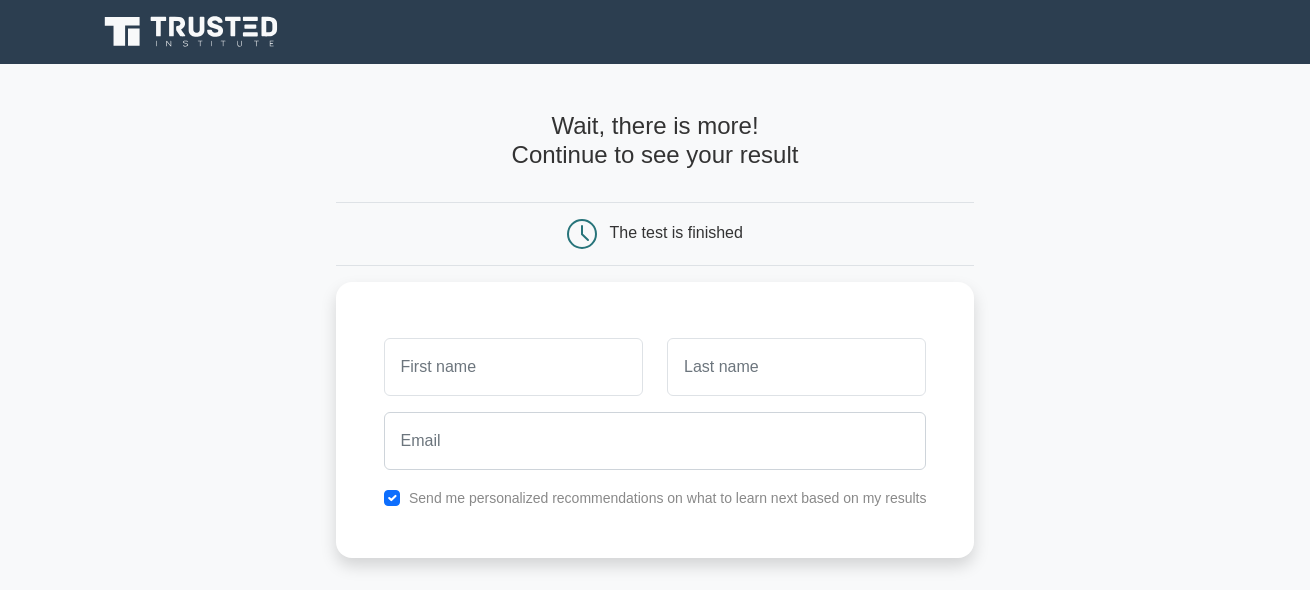click on "The test is finished" at bounding box center [655, 234] 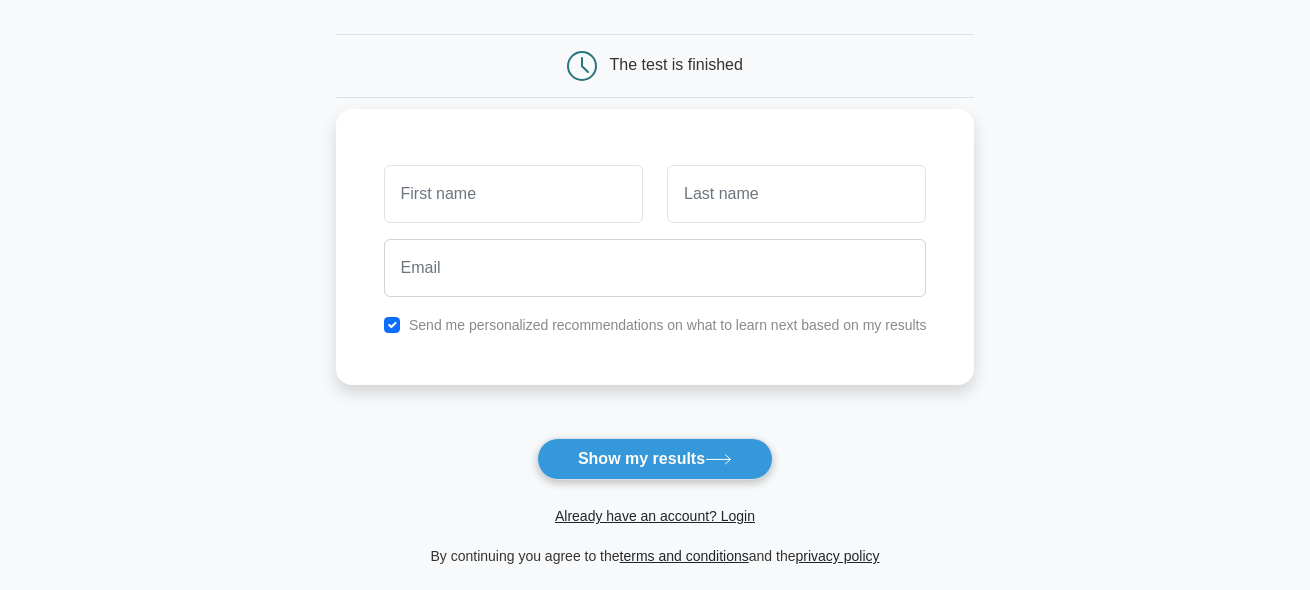 scroll, scrollTop: 416, scrollLeft: 0, axis: vertical 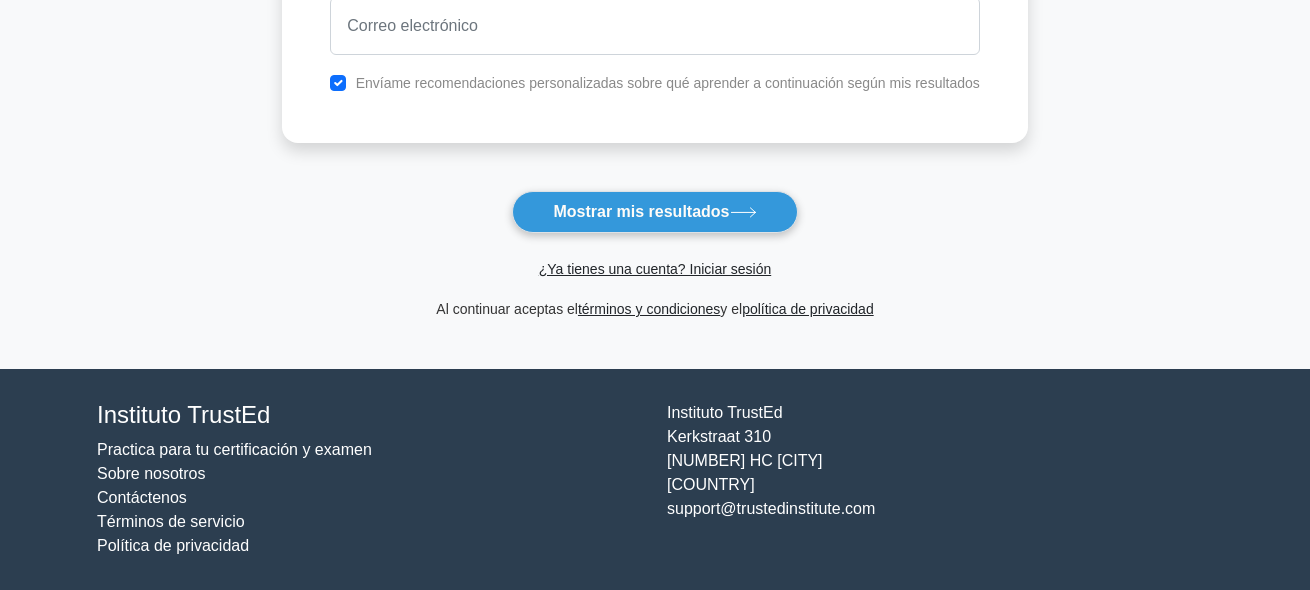 click on "¿Ya tienes una cuenta? Iniciar sesión" at bounding box center [655, 257] 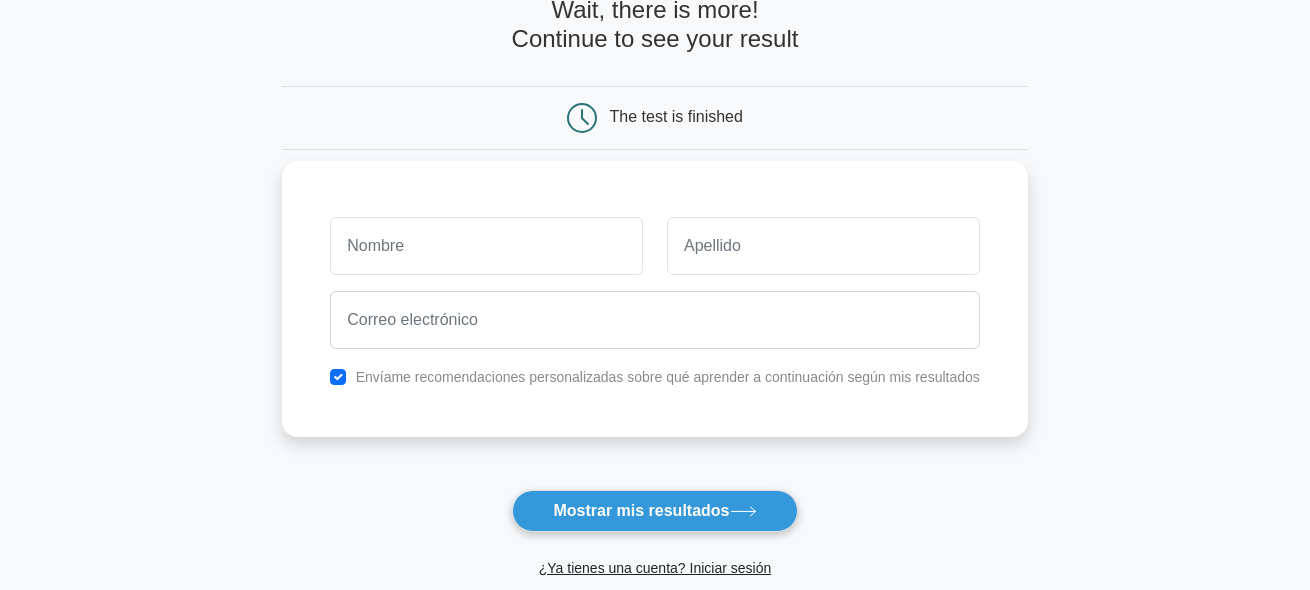 scroll, scrollTop: 0, scrollLeft: 0, axis: both 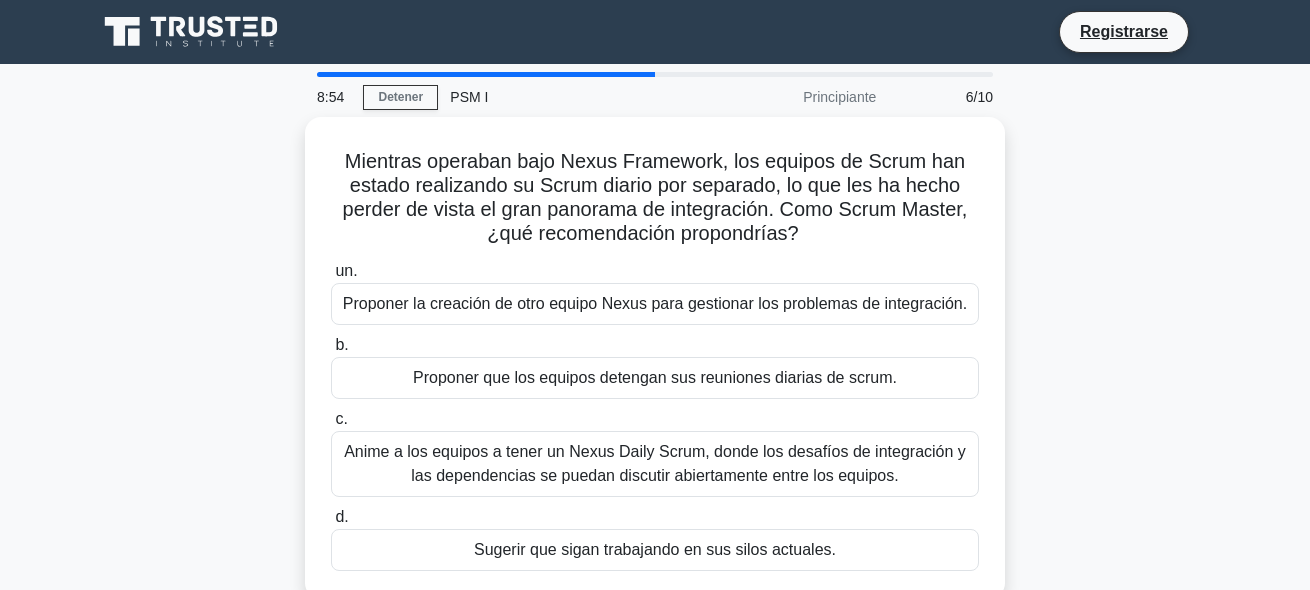 click on "Mientras operaban bajo Nexus Framework, los equipos de Scrum han estado realizando su Scrum diario por separado, lo que les ha hecho perder de vista el gran panorama de integración. Como Scrum Master, ¿qué recomendación propondrías?
.spinner_0XTQ{transform-origin:center;animation:spinner_y6GP .75s lineal infinito}@keyframes spinner_y6GP{100%{transform:rotate(360deg)}}
un.
b." at bounding box center (655, 370) 